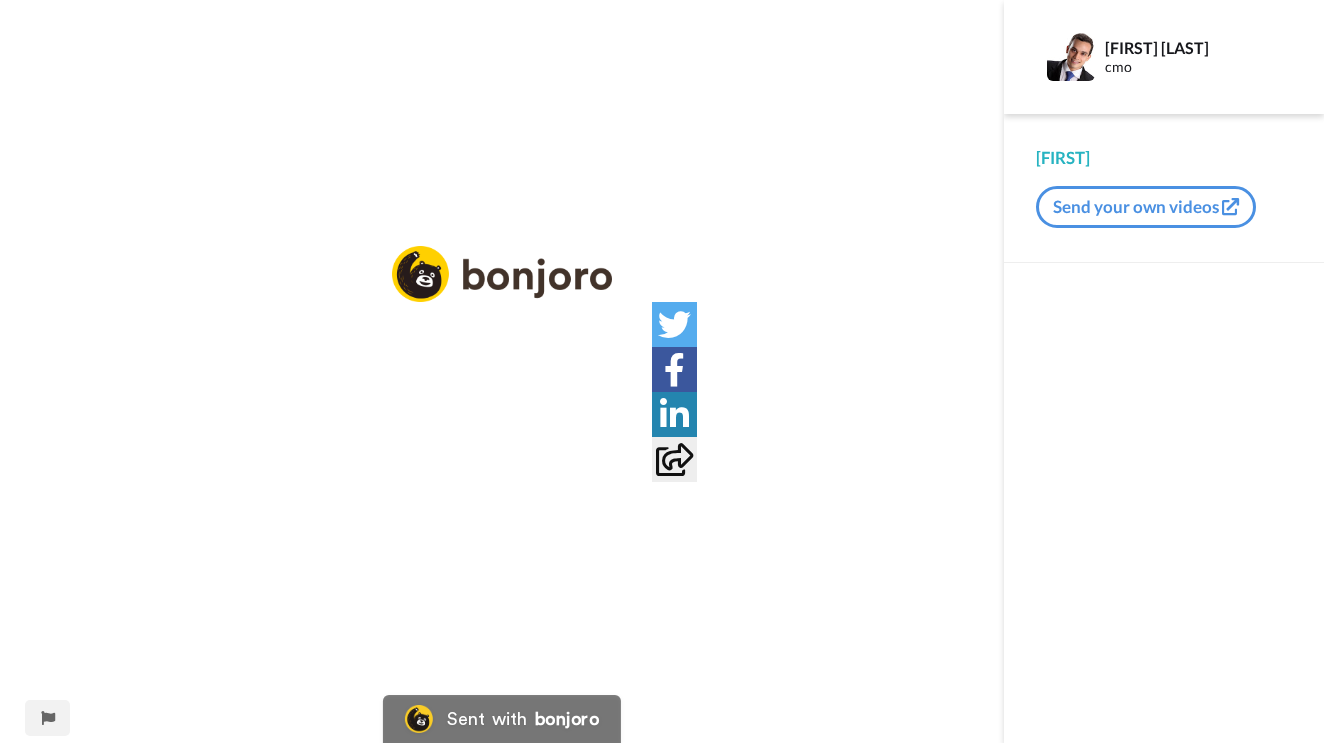 scroll, scrollTop: 0, scrollLeft: 0, axis: both 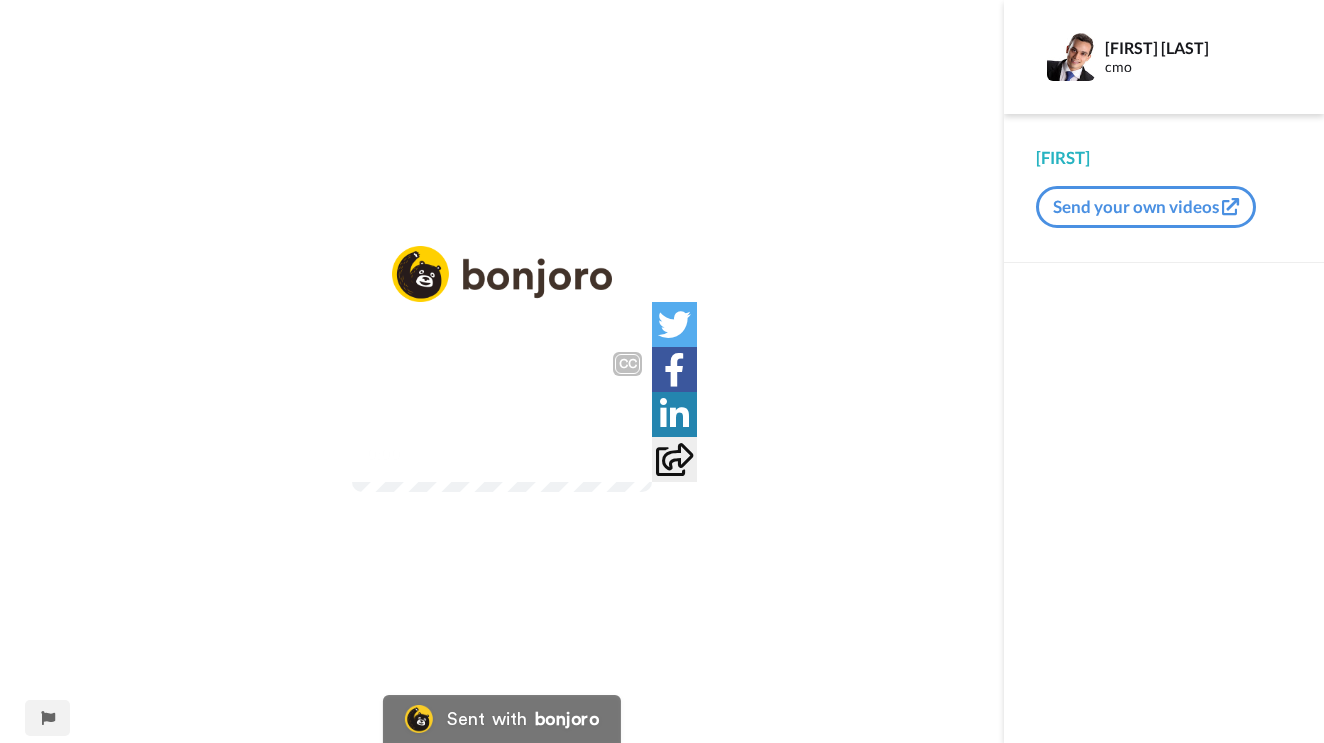 click on "Play/Pause" 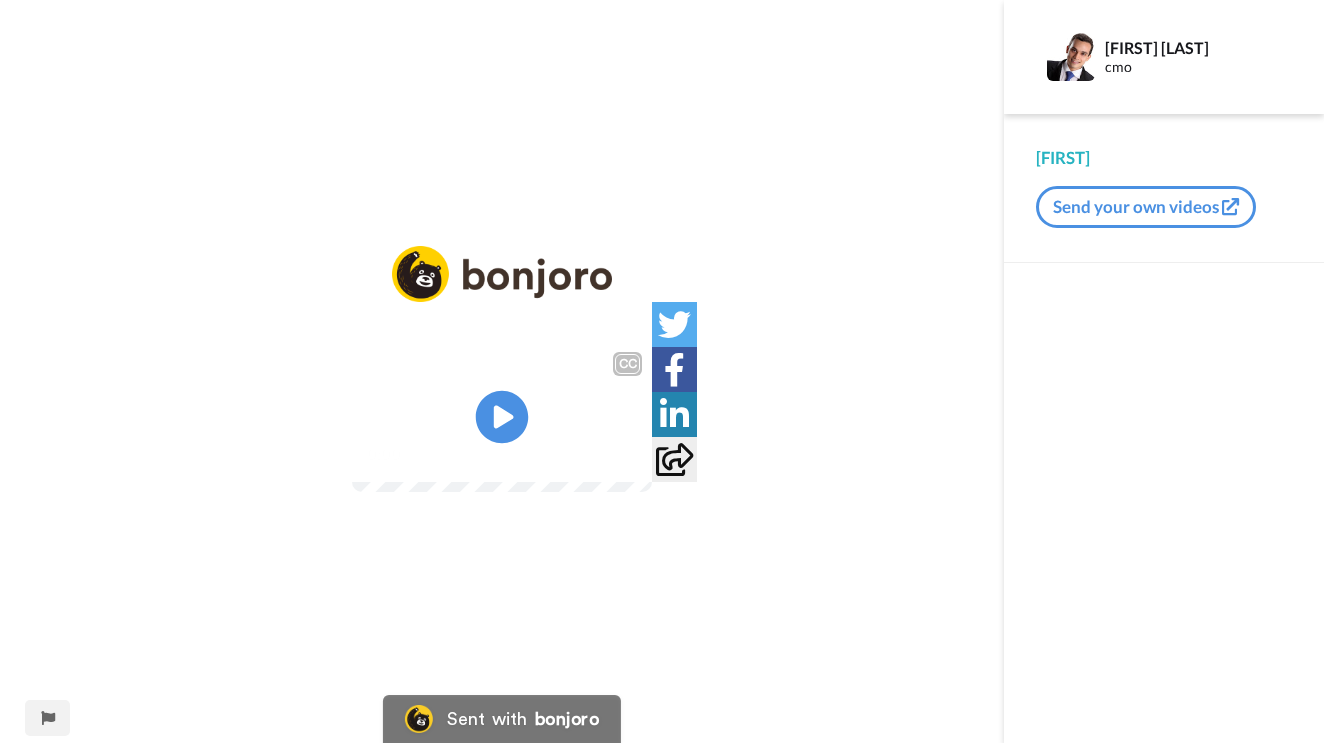 click on "Play/Pause" 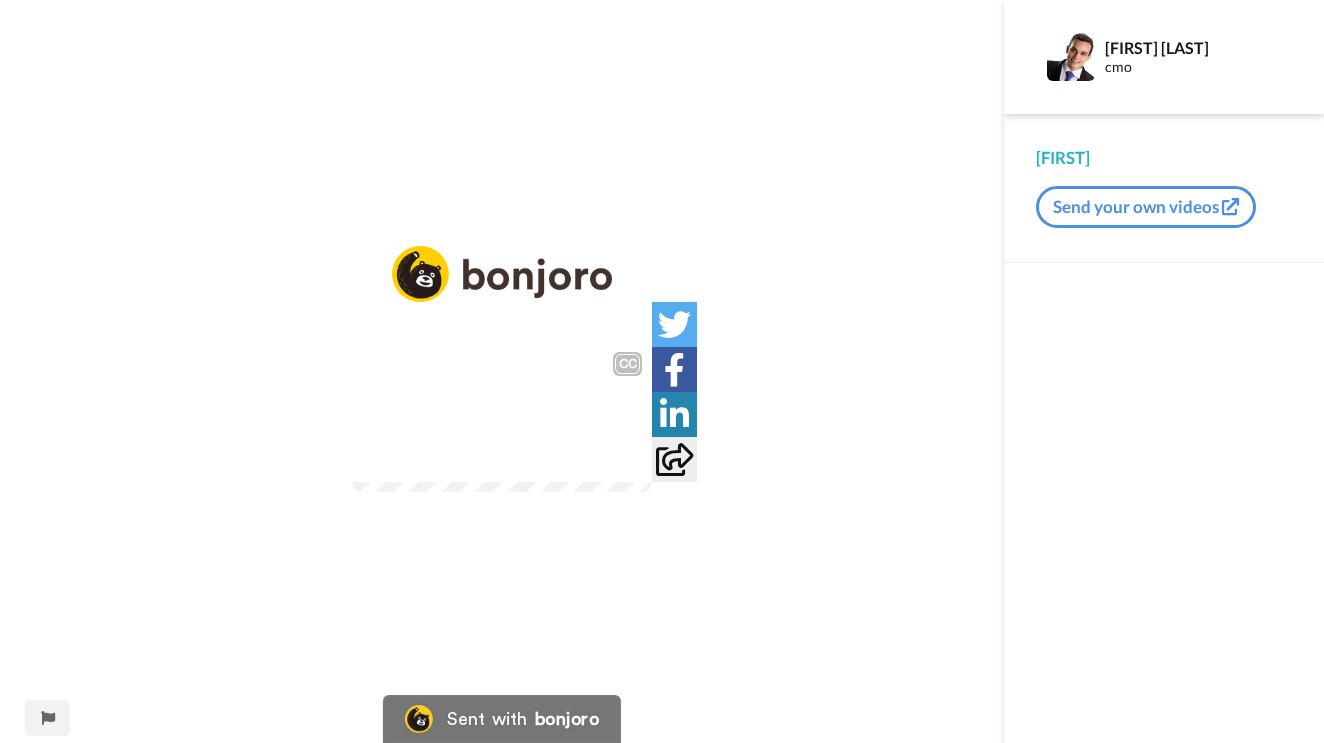 click at bounding box center (502, 417) 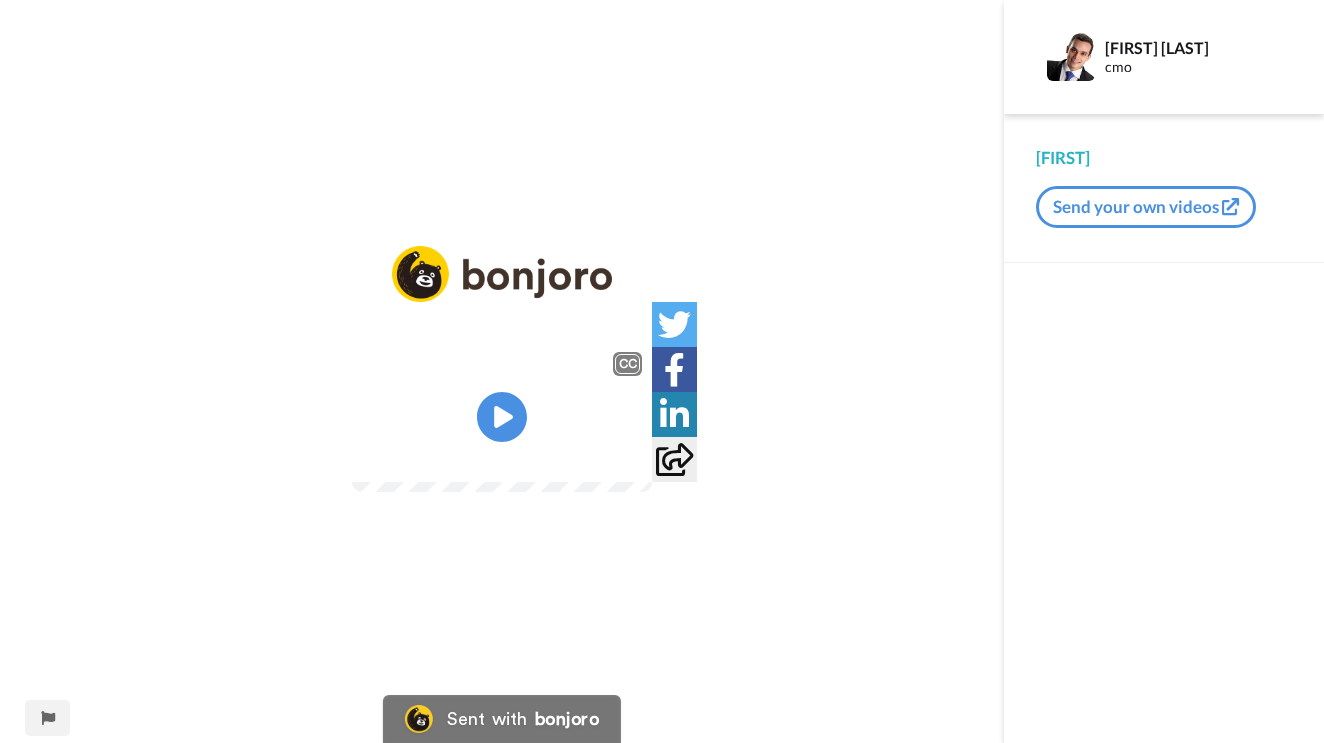 click on "CC" at bounding box center (627, 364) 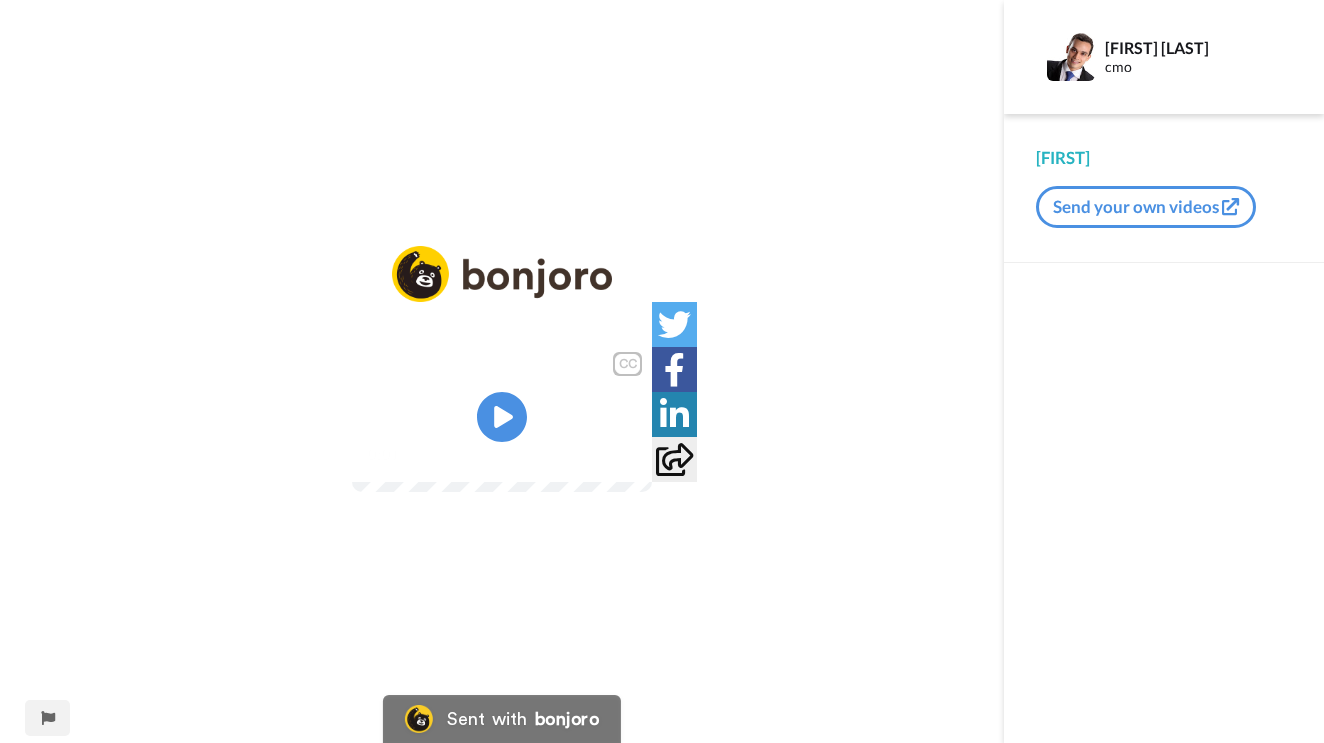 click on "CC" at bounding box center (627, 364) 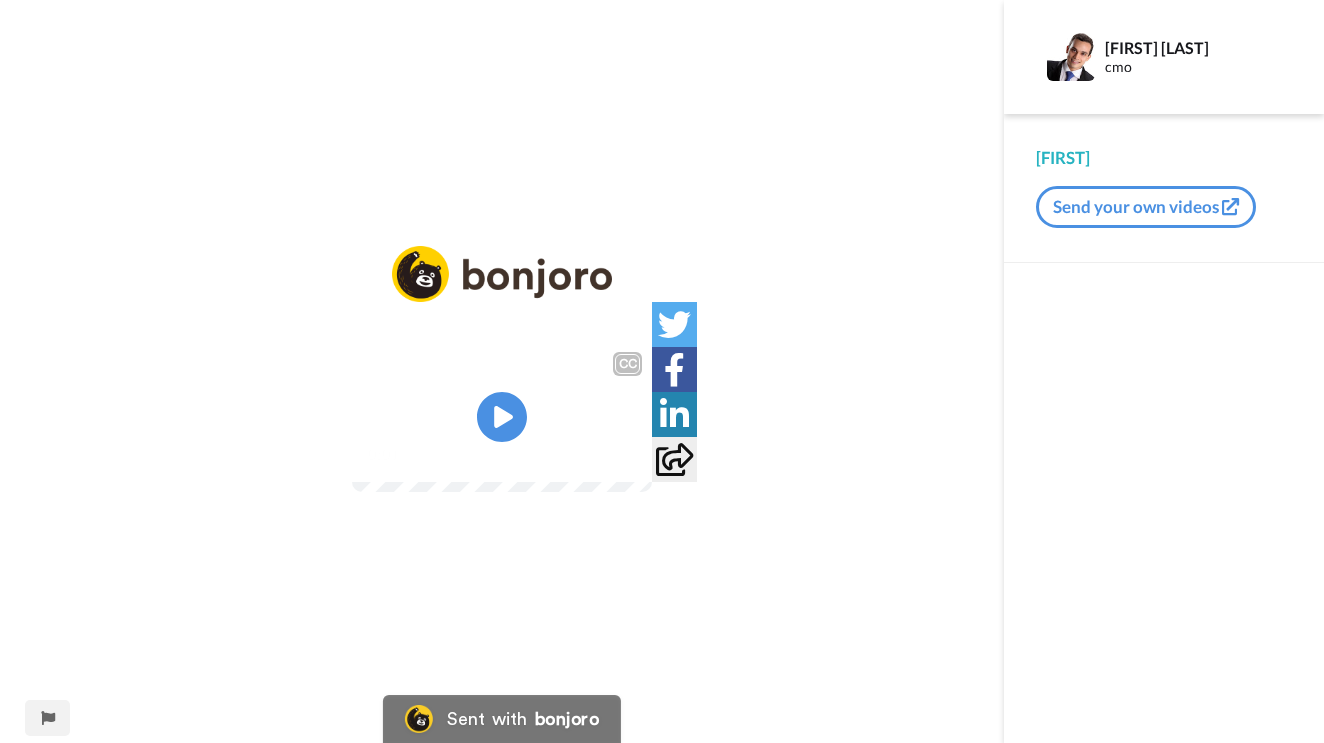click at bounding box center (502, 417) 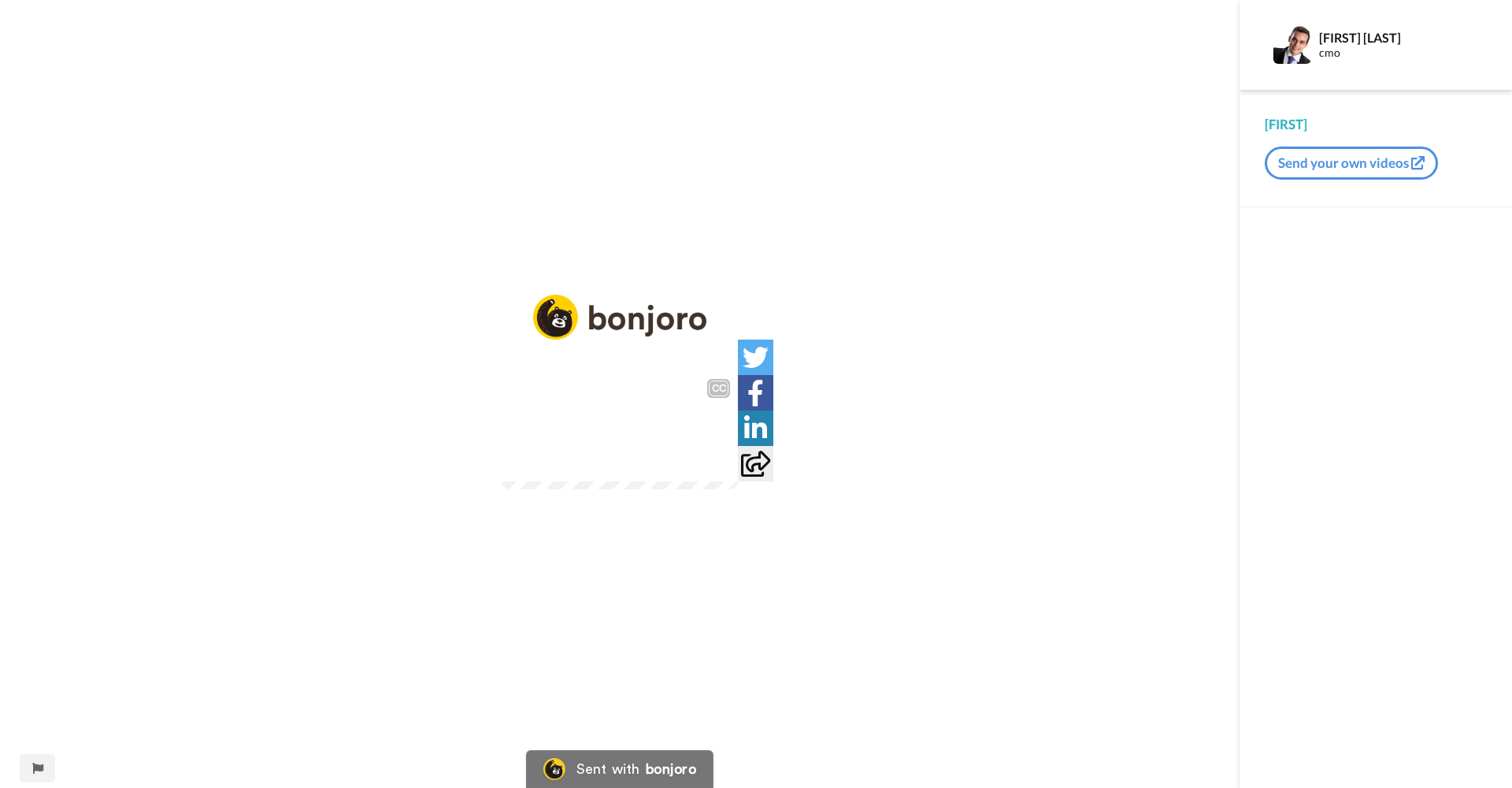 click on "CC Play/Pause  0:04 /  0:35" at bounding box center (620, 403) 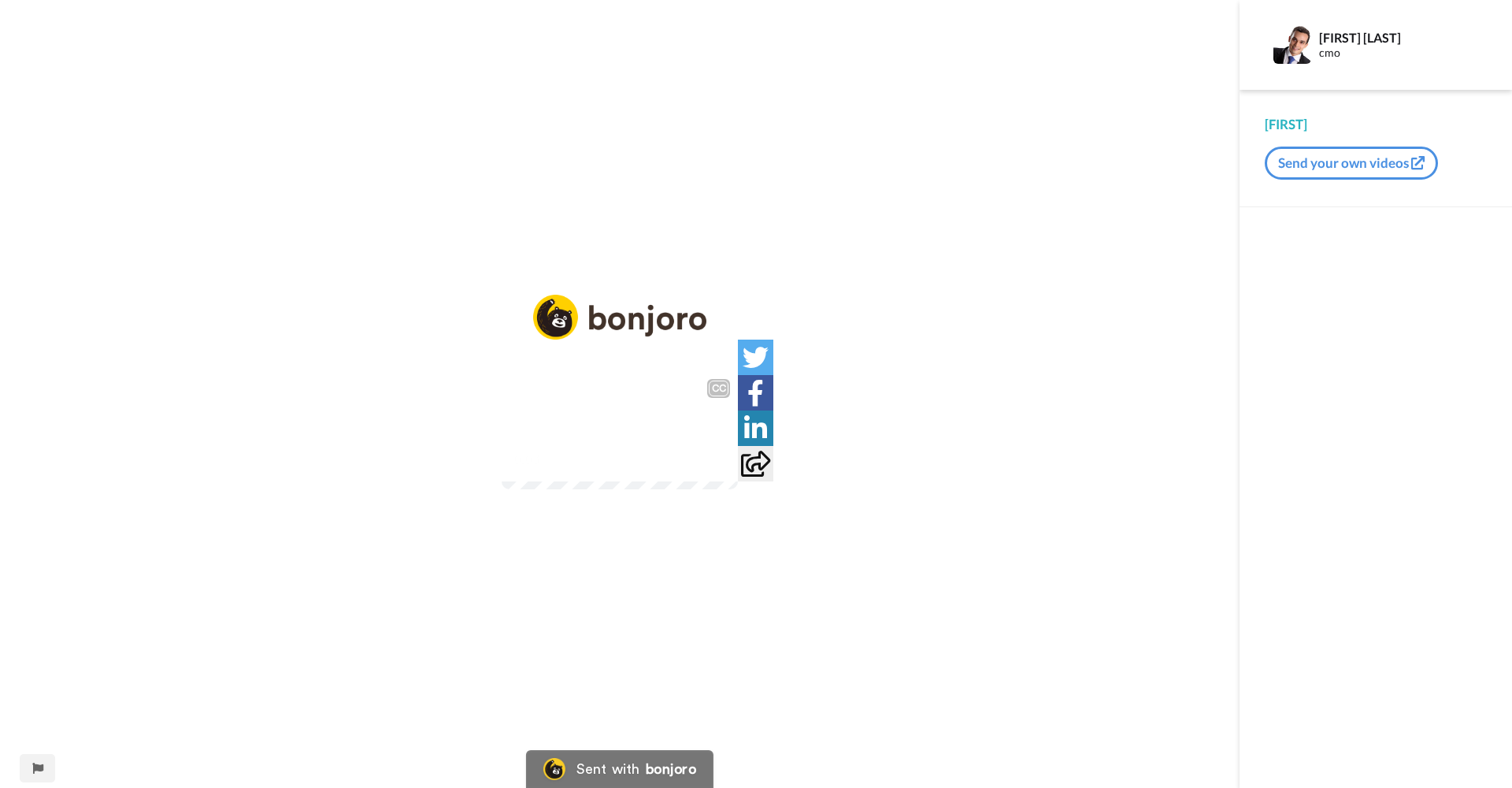 click at bounding box center [620, 430] 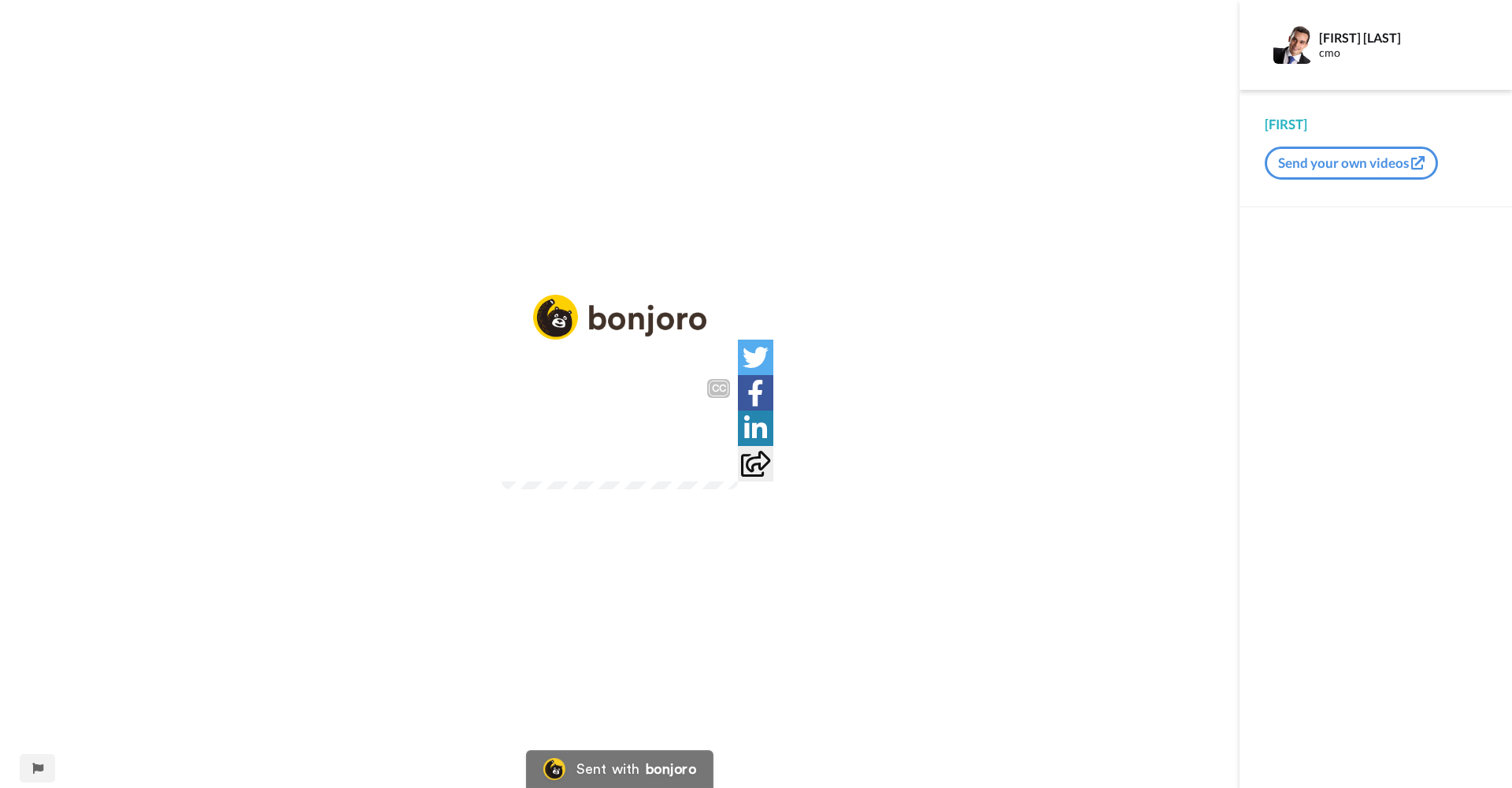 click at bounding box center [620, 430] 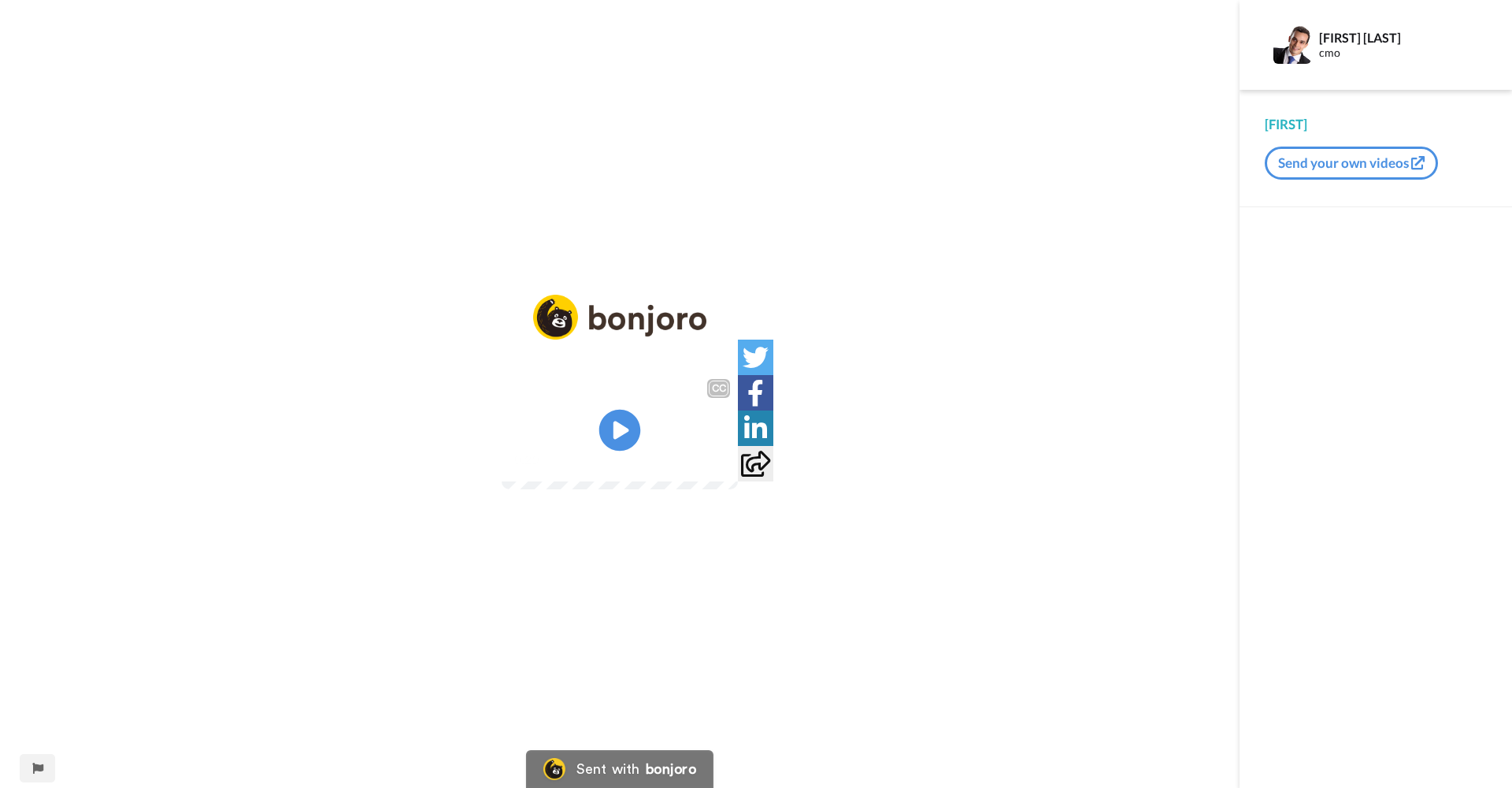 click on "Play/Pause" 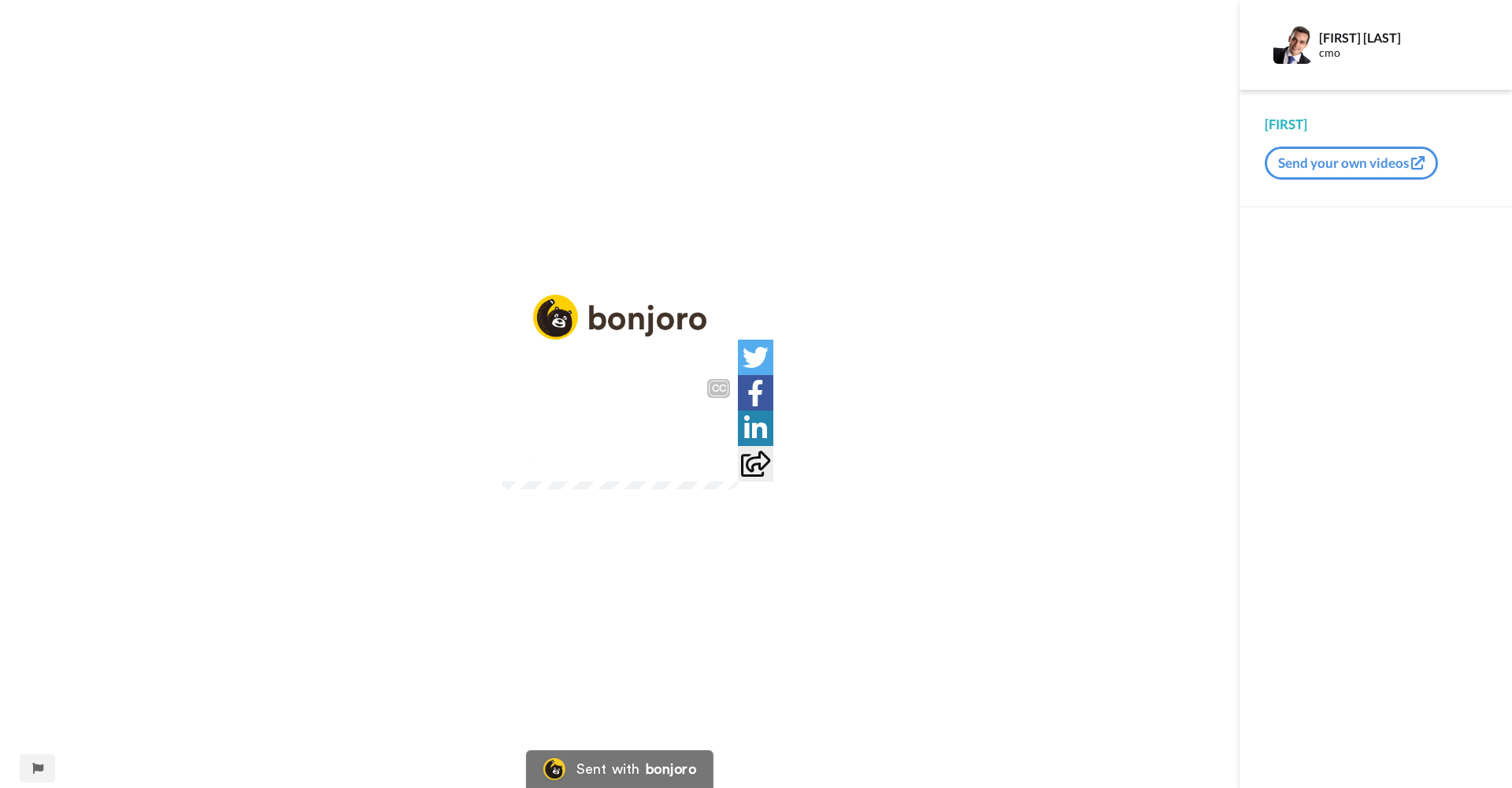 click on "0:30 /  0:35" at bounding box center [620, 465] 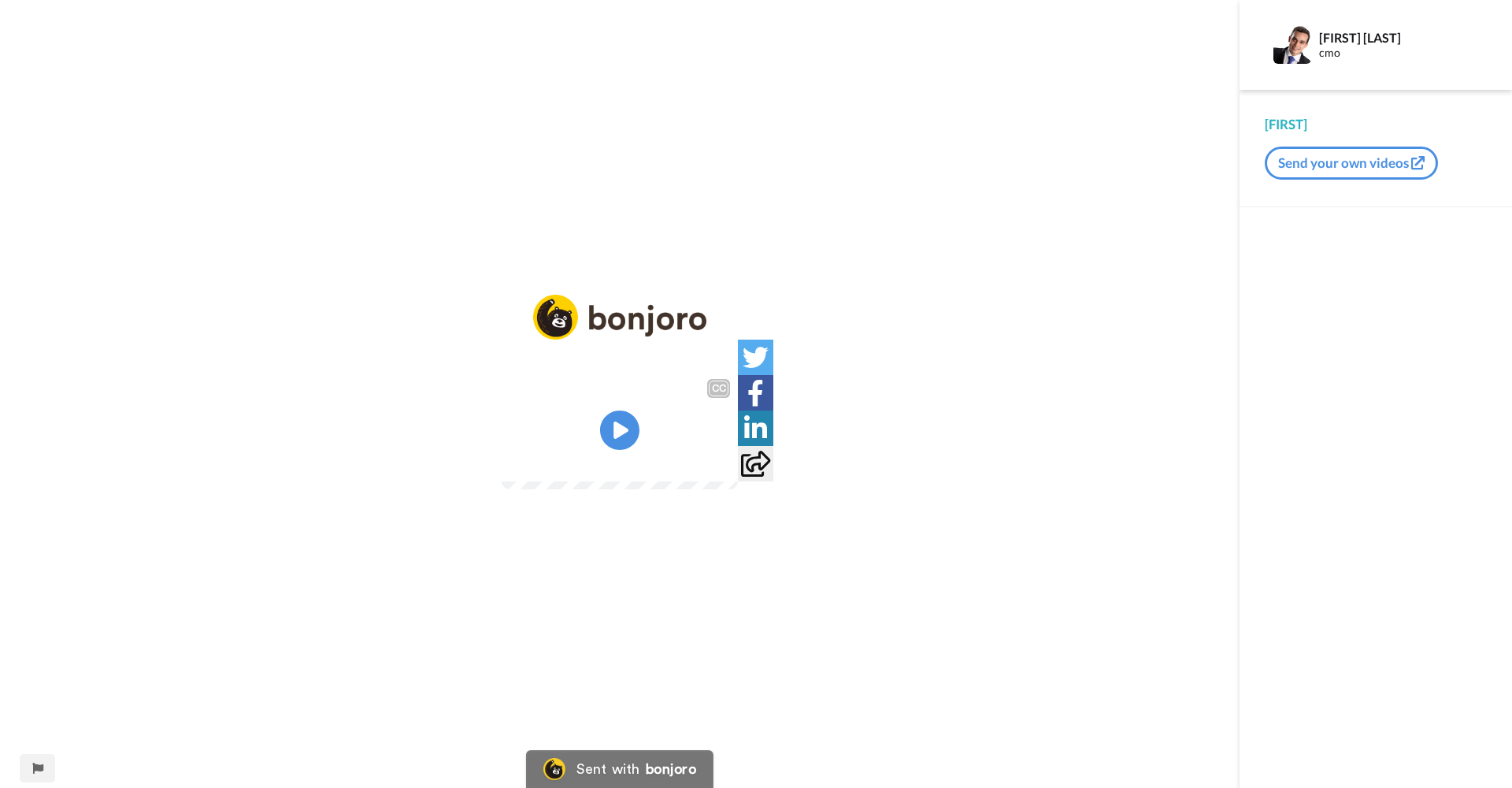 click on "CC Play/Pause Hi.  0:31 /  0:35" at bounding box center (620, 403) 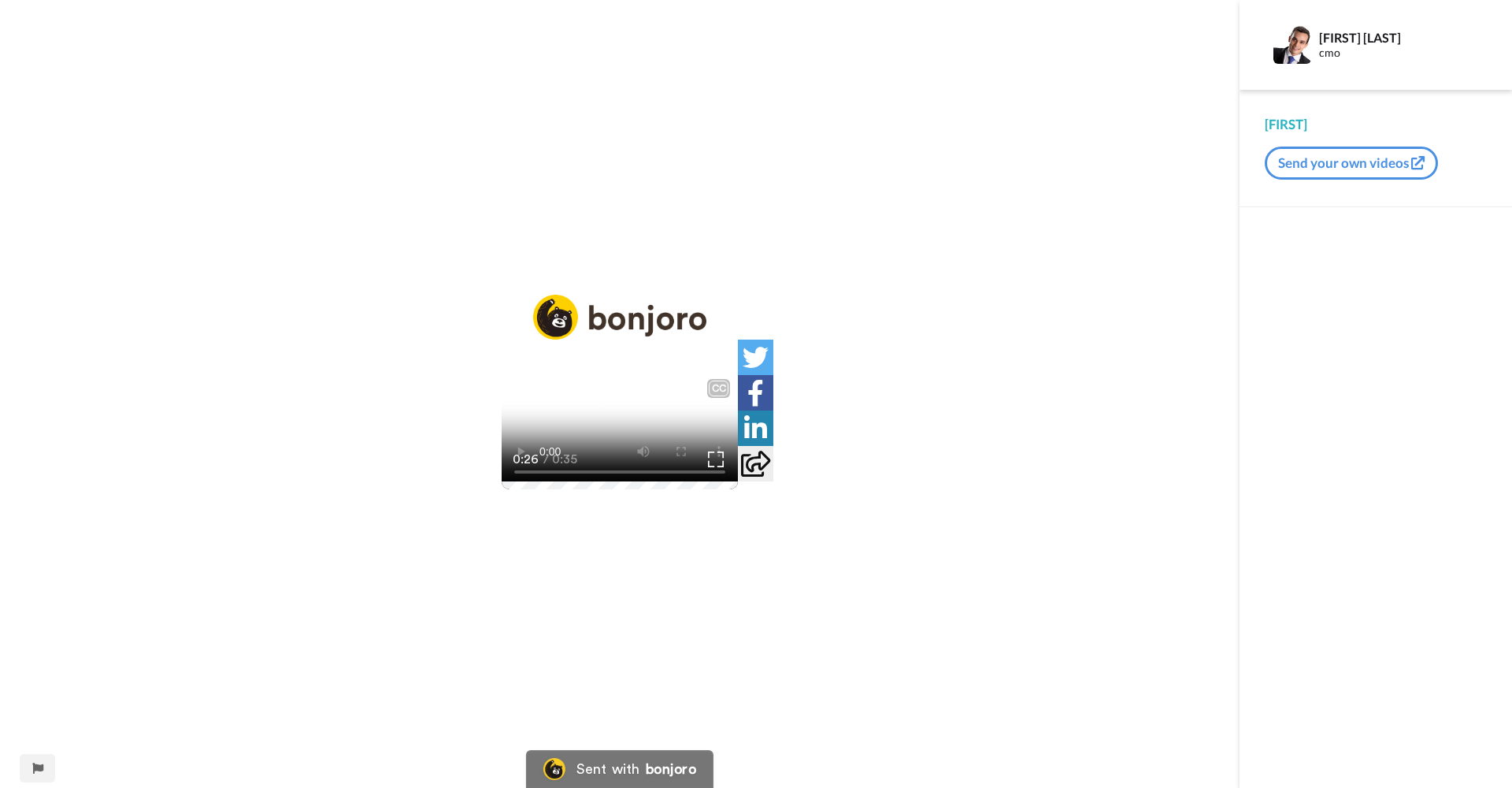 click on "CC" at bounding box center [620, 385] 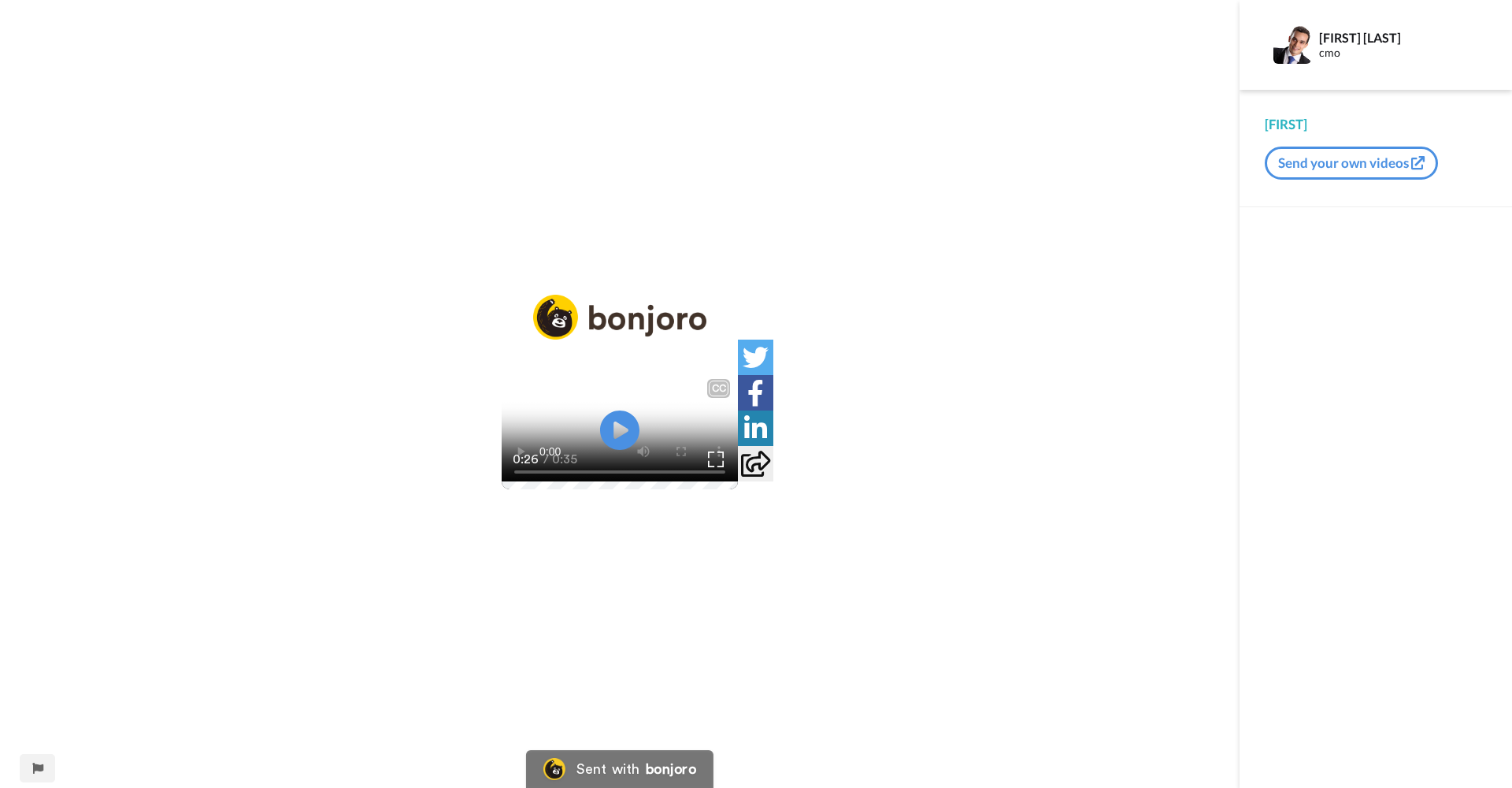 click on "CC" at bounding box center (620, 385) 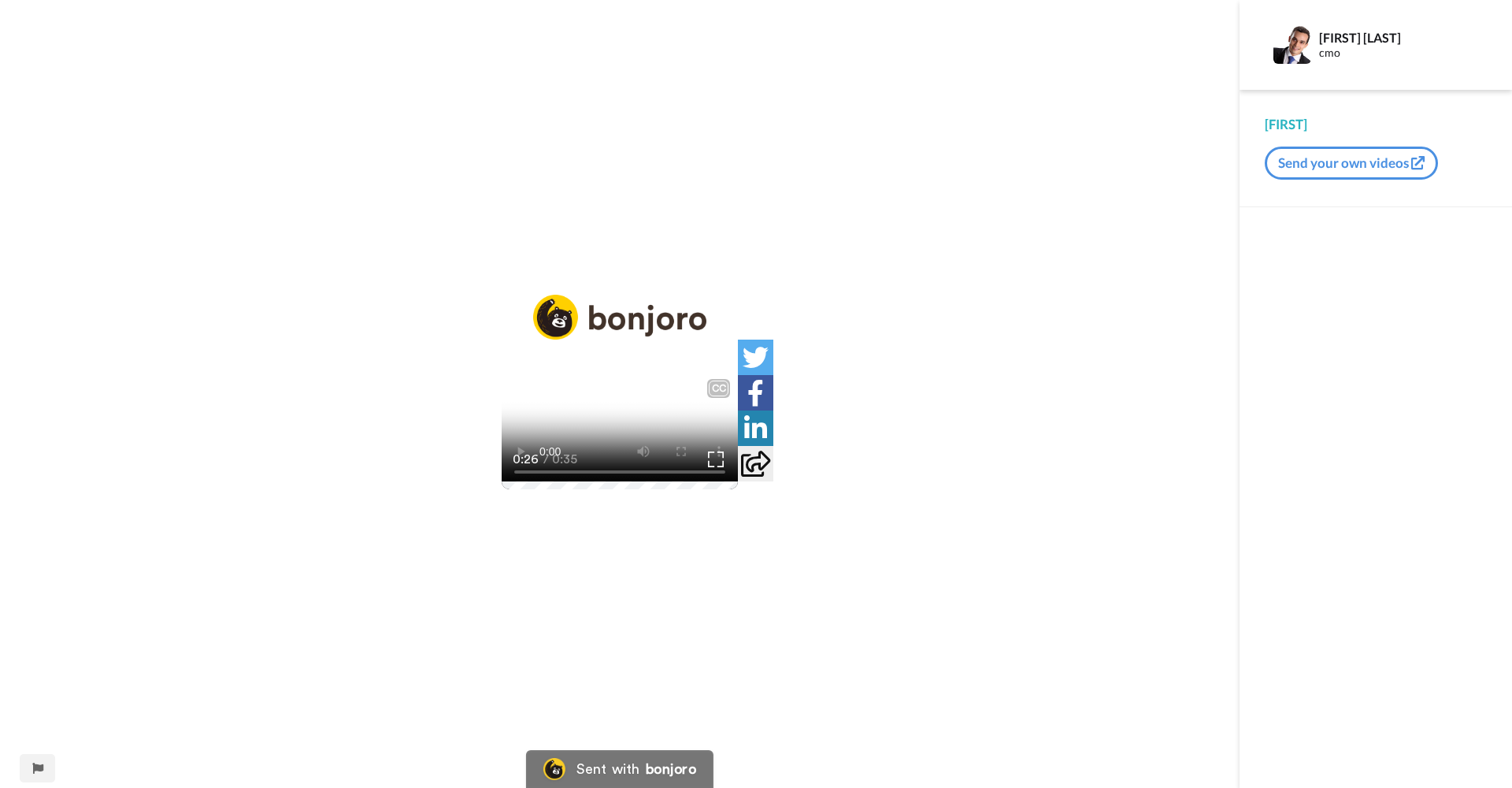 click on "CC" at bounding box center (620, 385) 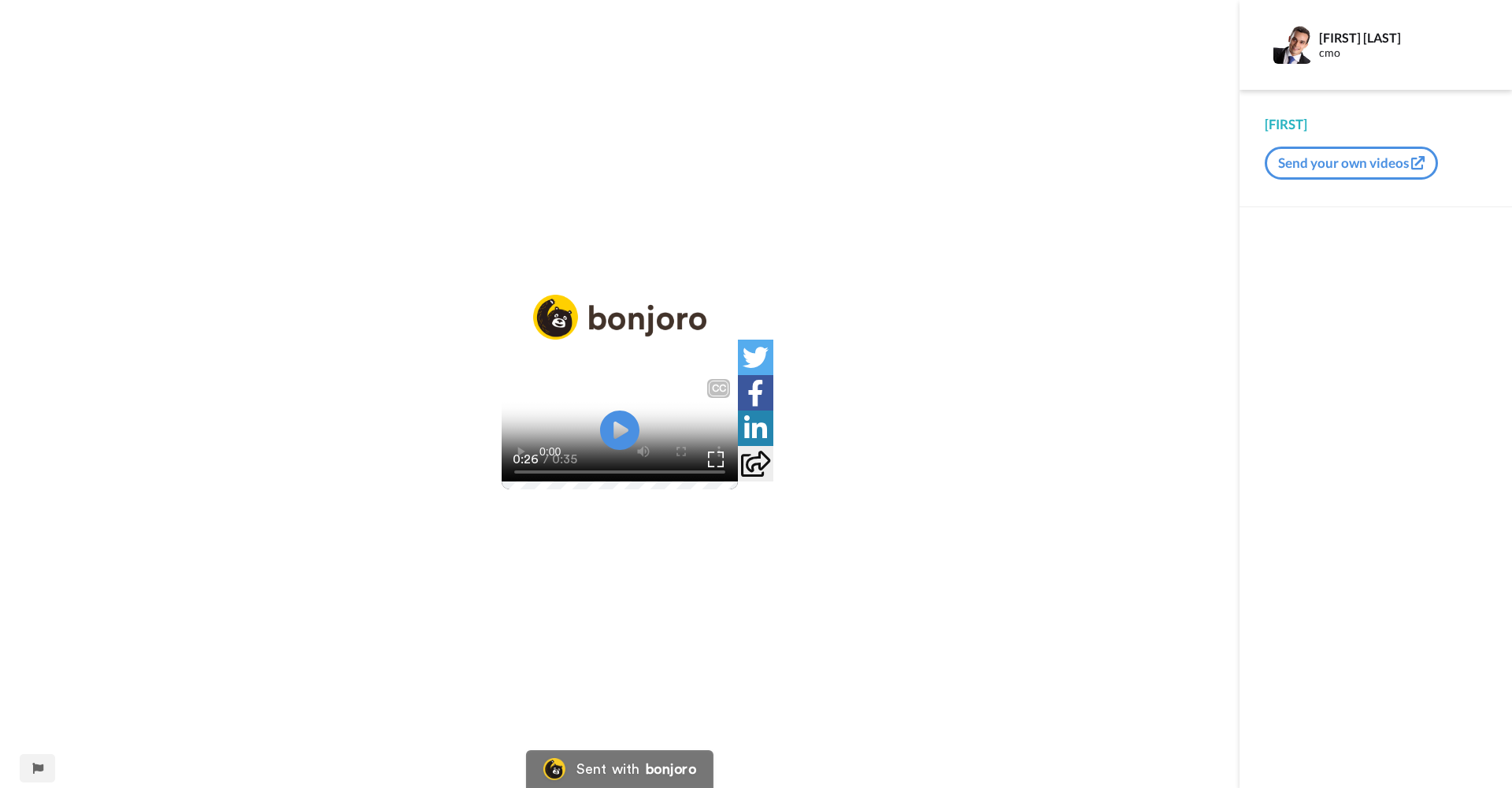 click on "CC" at bounding box center (620, 385) 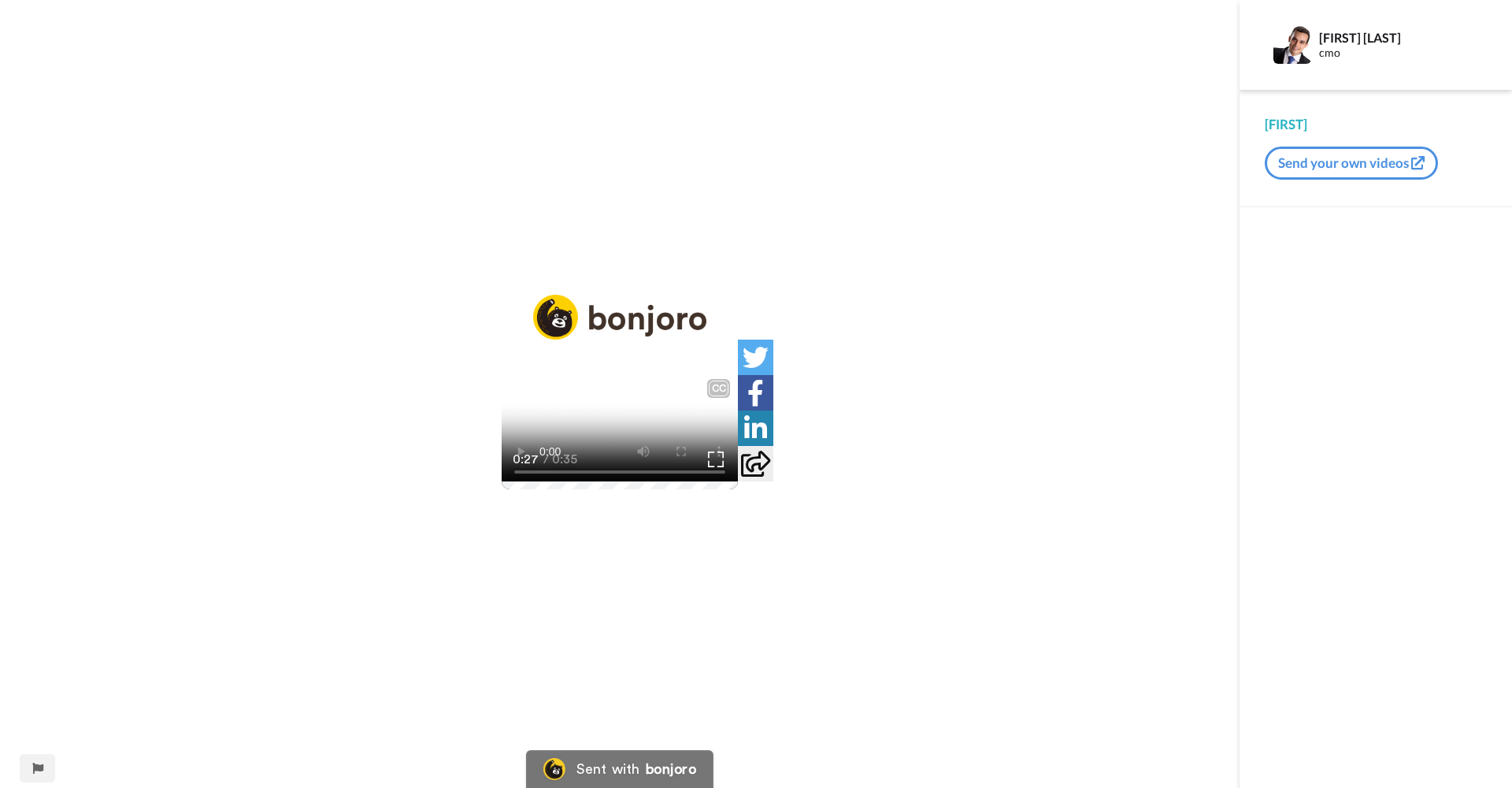 click on "CC" at bounding box center [620, 385] 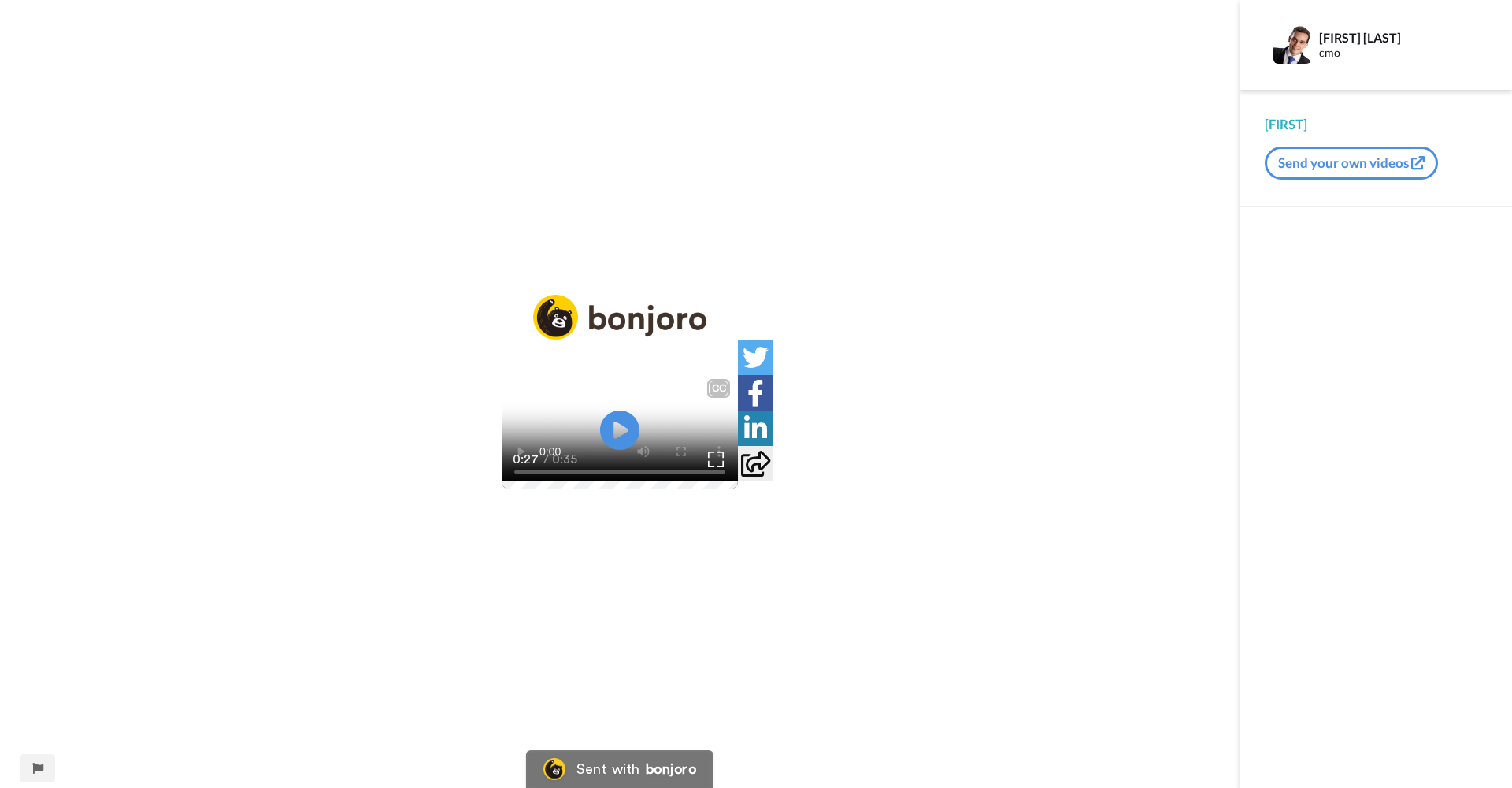 click on "CC" at bounding box center (620, 385) 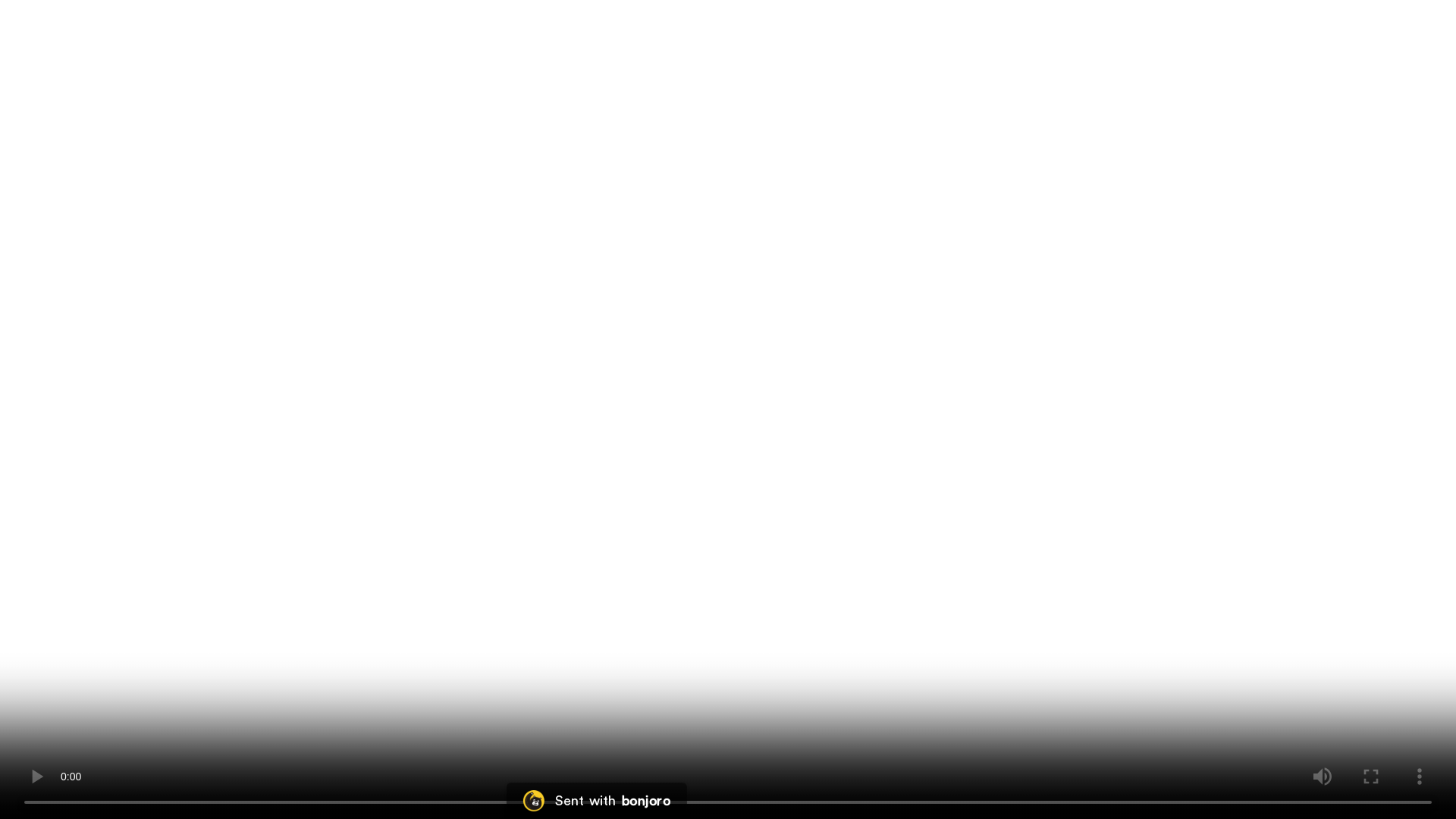 type 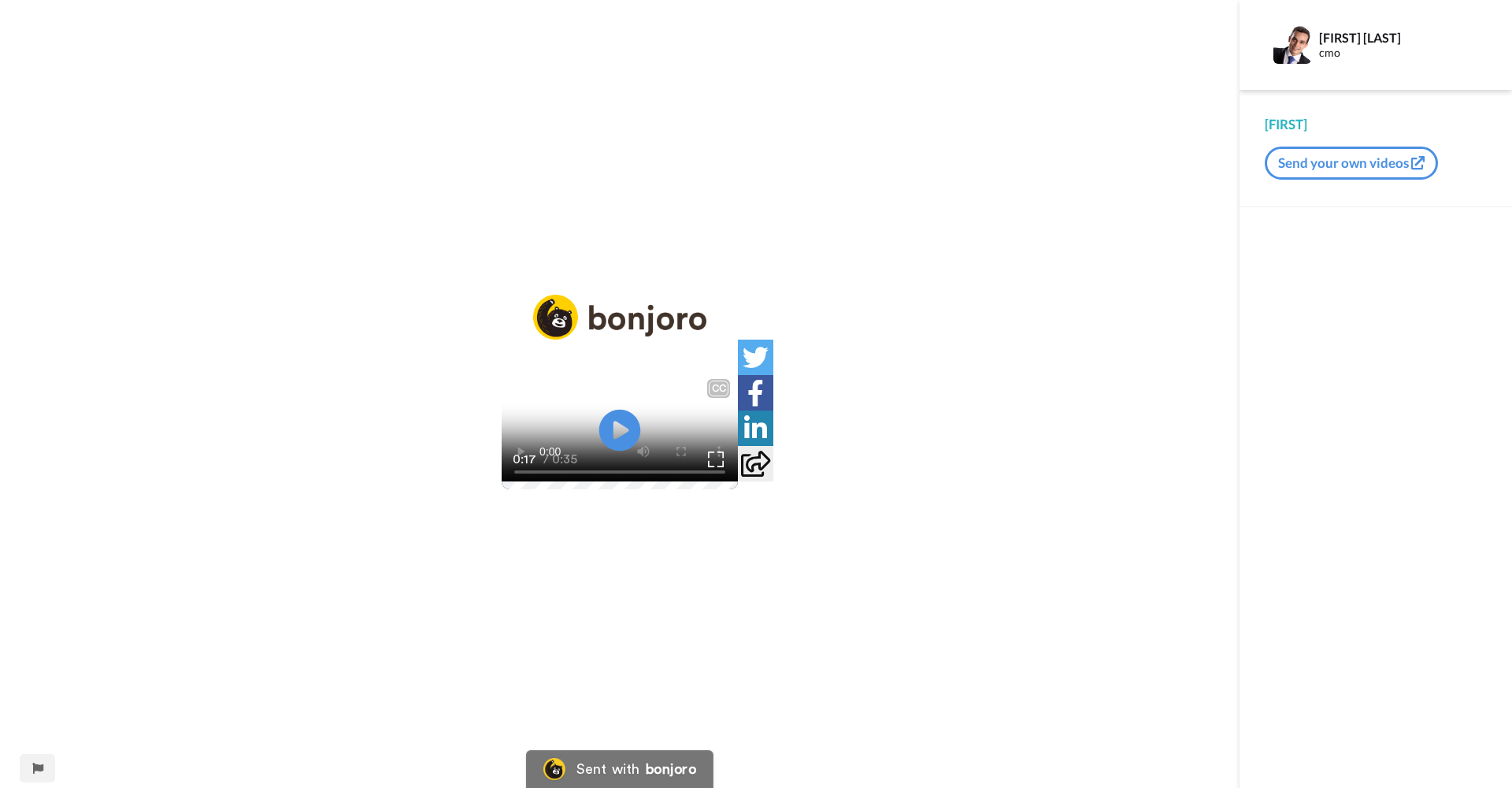 click 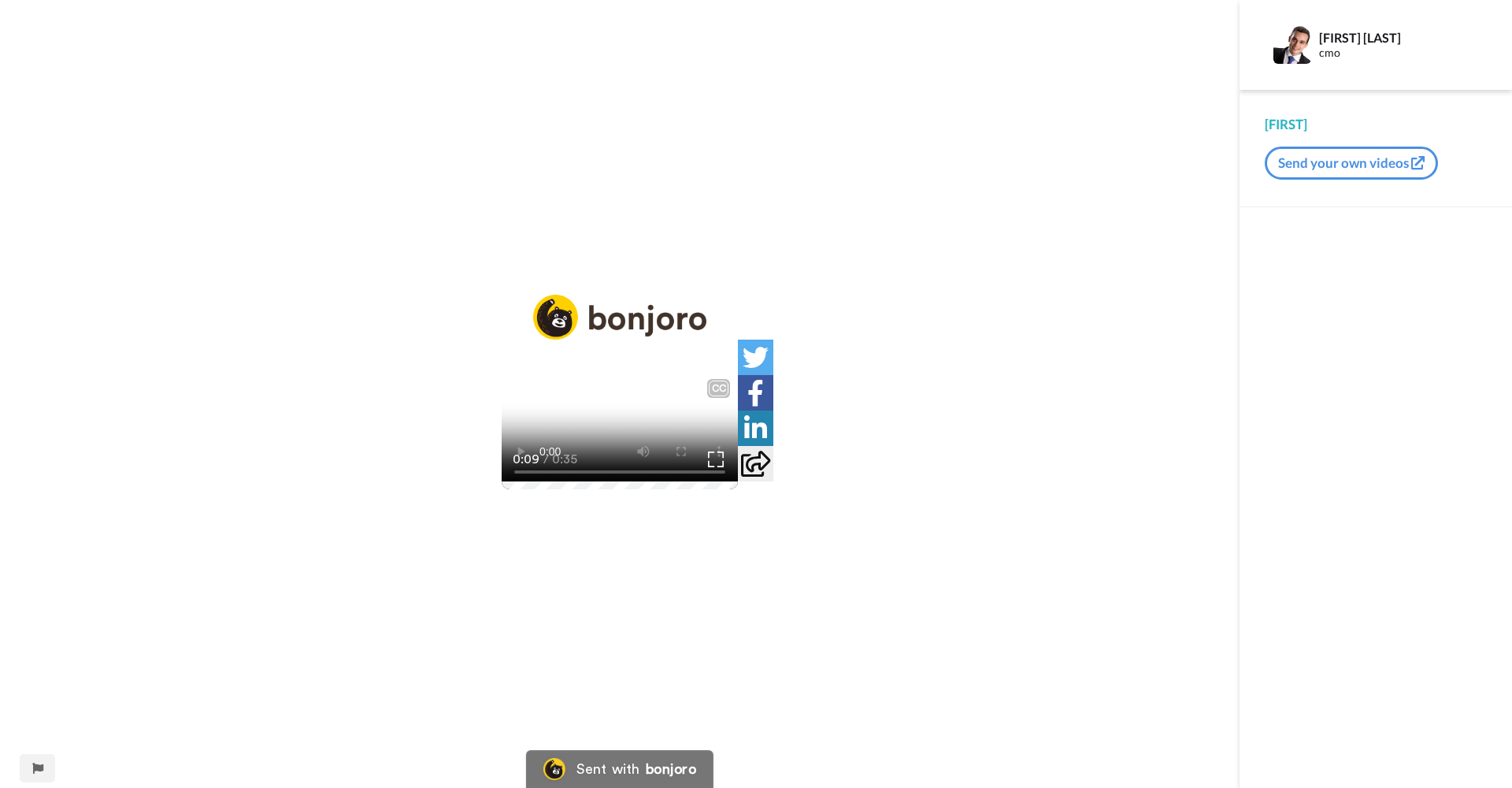 click at bounding box center (620, 430) 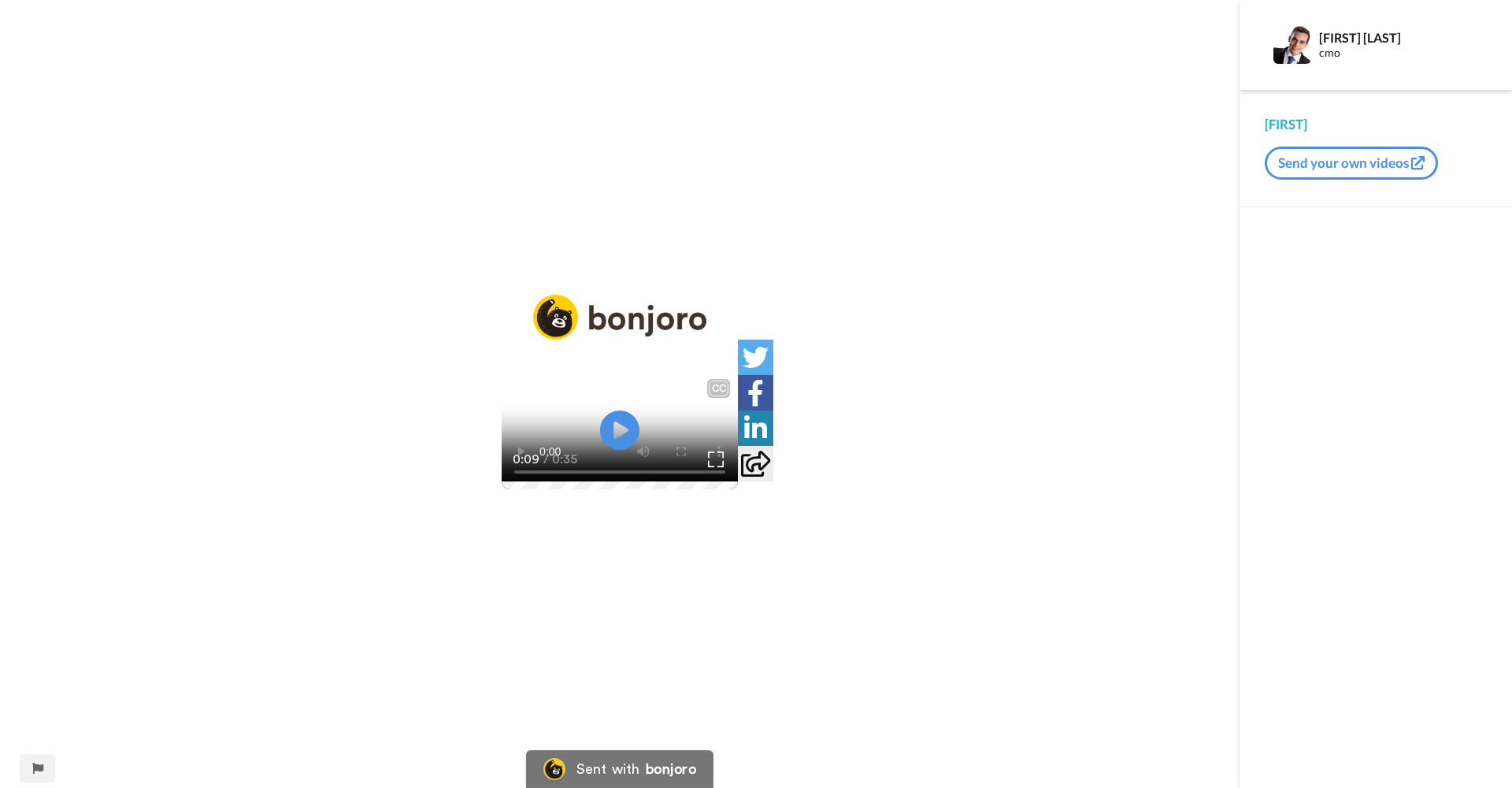 click on "0:09 /  0:35" at bounding box center [620, 465] 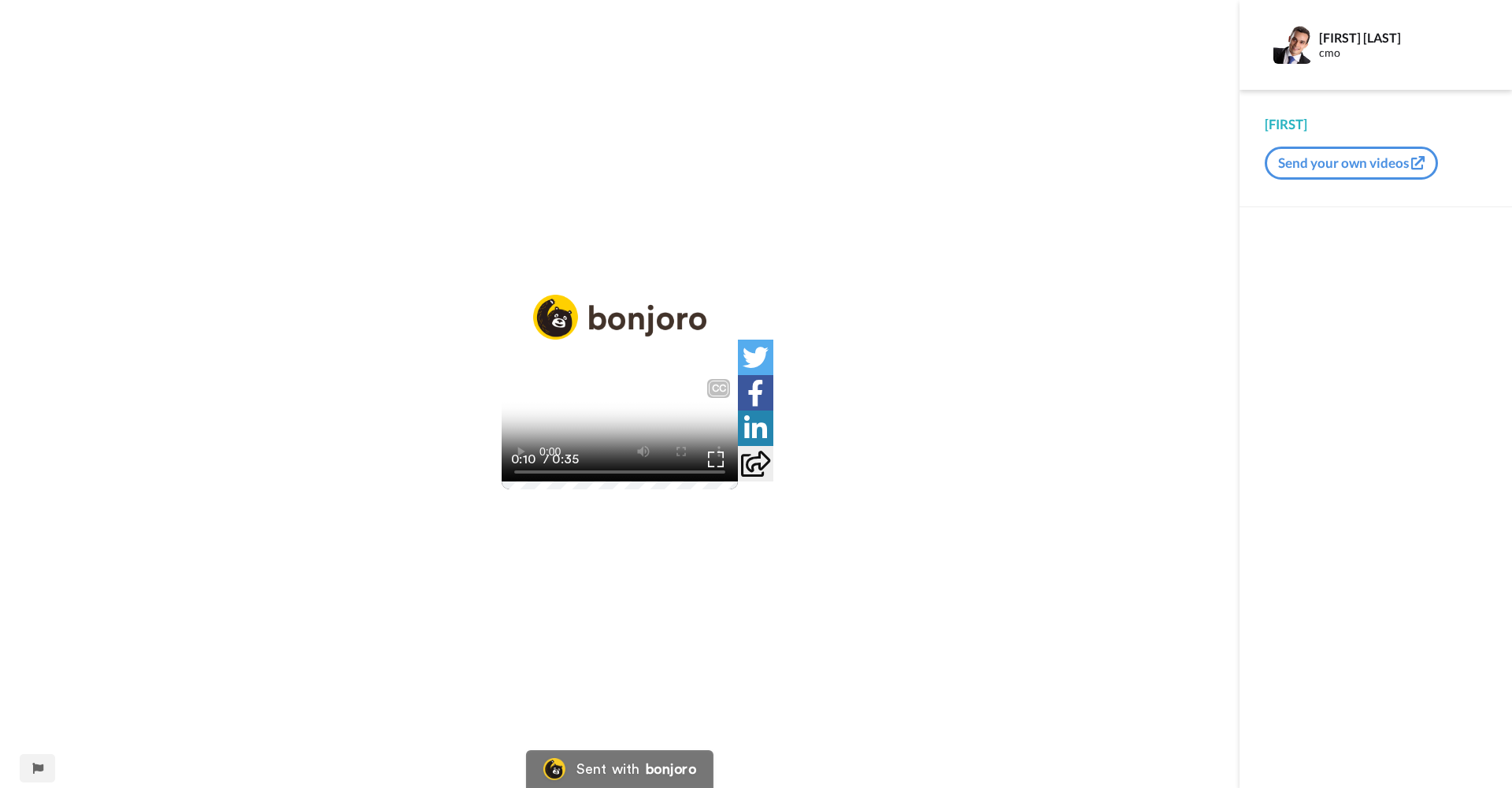 click on "/" at bounding box center [546, 459] 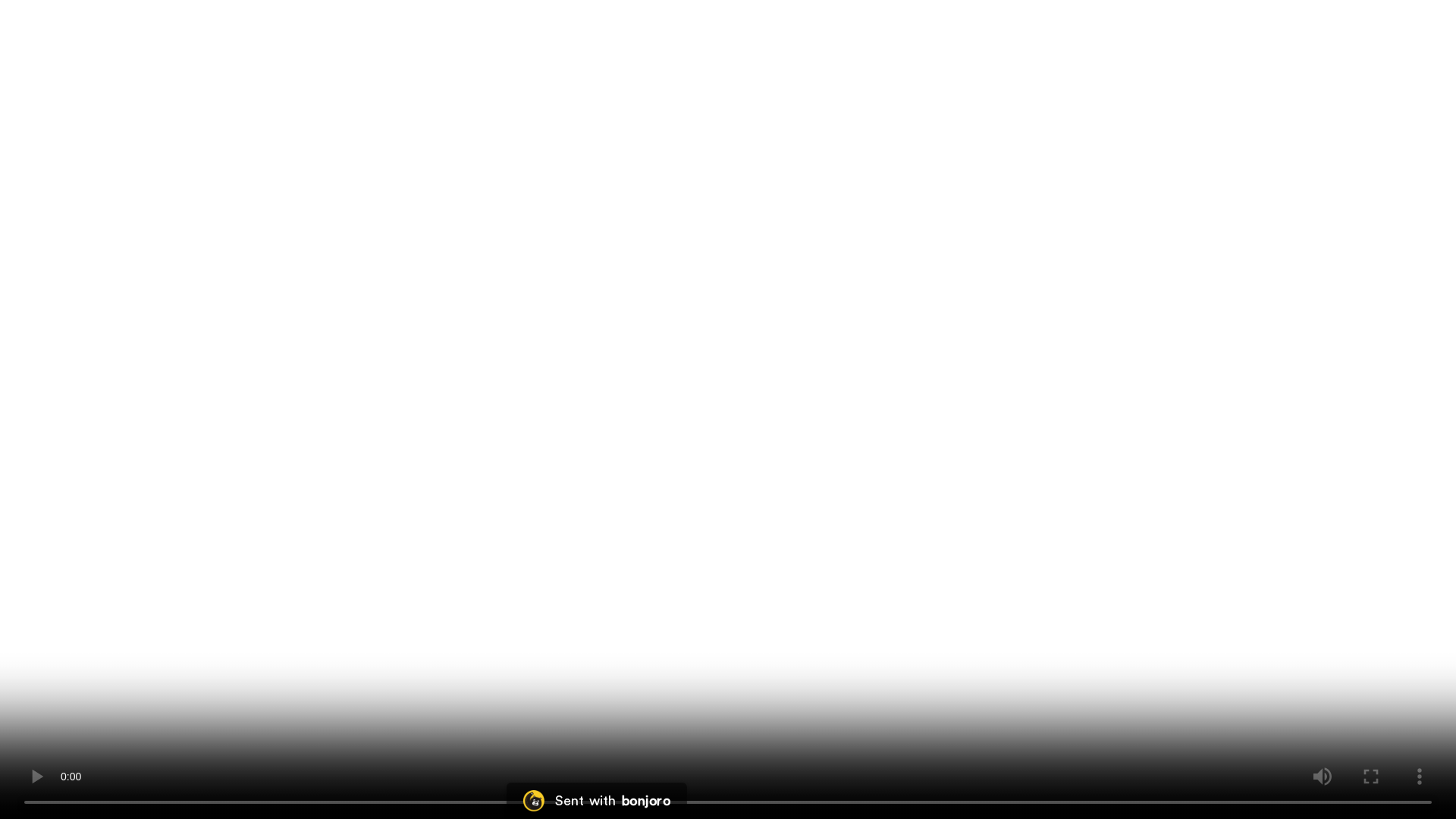 click at bounding box center [728, 410] 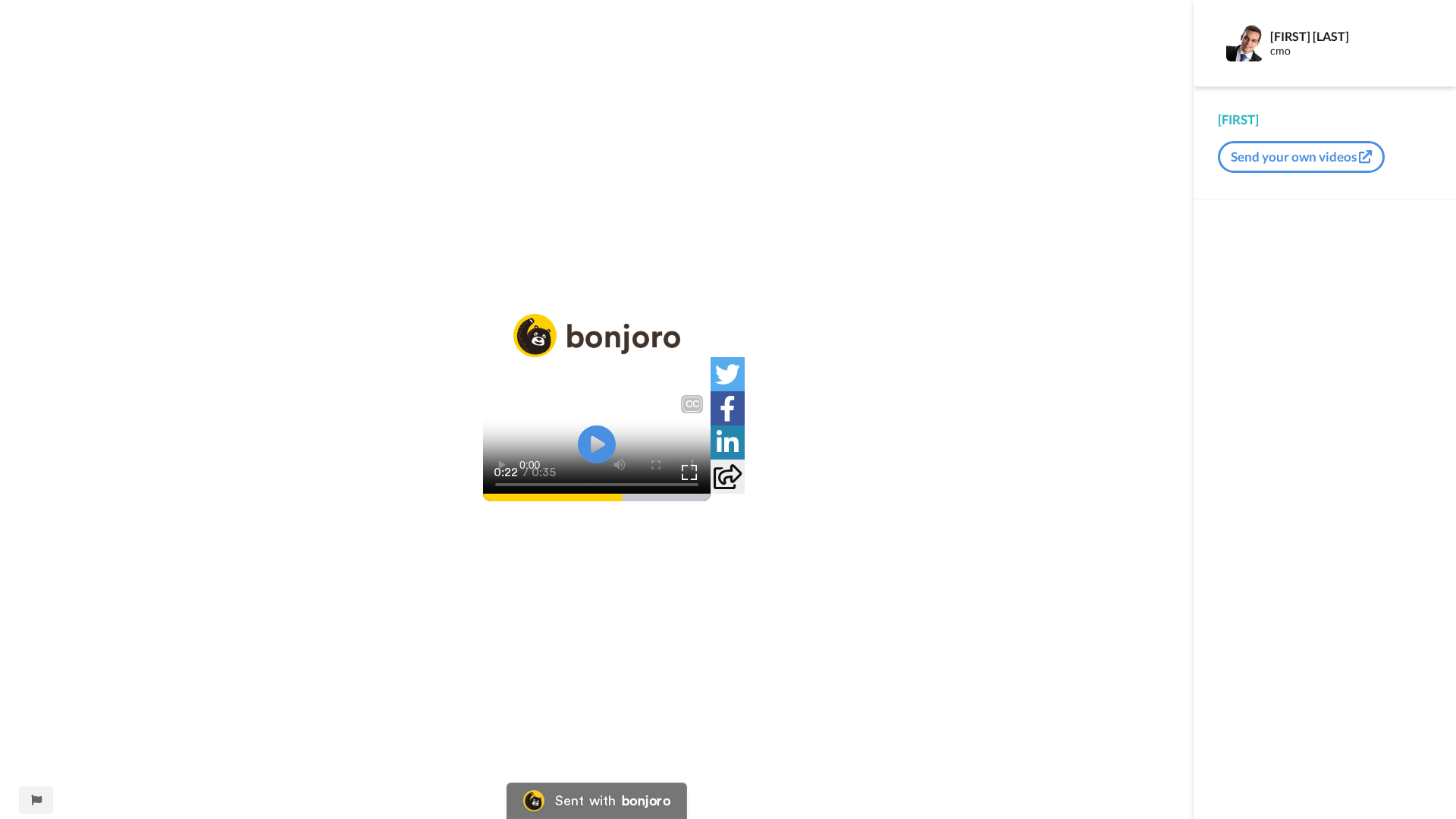drag, startPoint x: 509, startPoint y: 356, endPoint x: 859, endPoint y: 759, distance: 533.7687 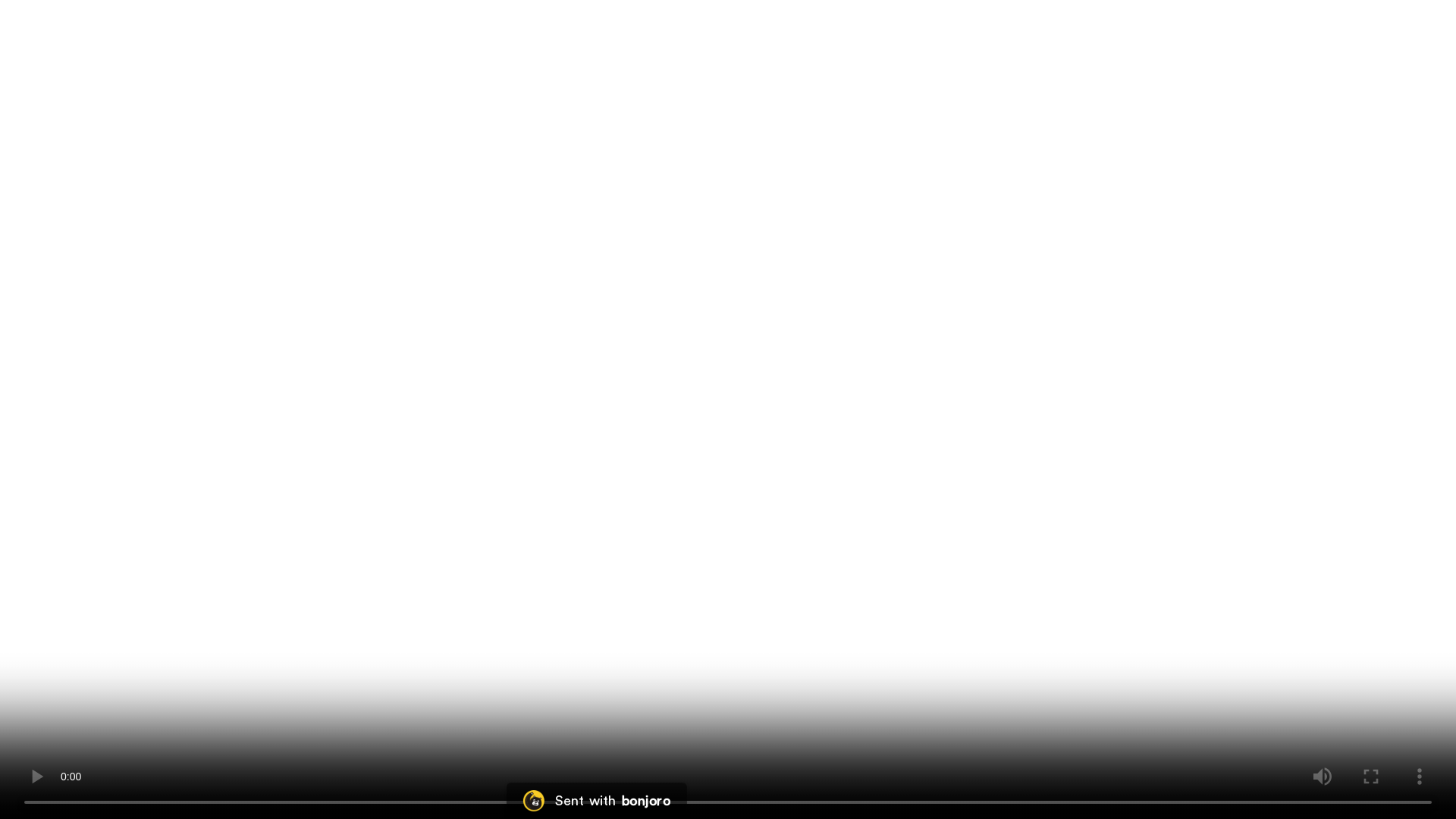 click at bounding box center [728, 410] 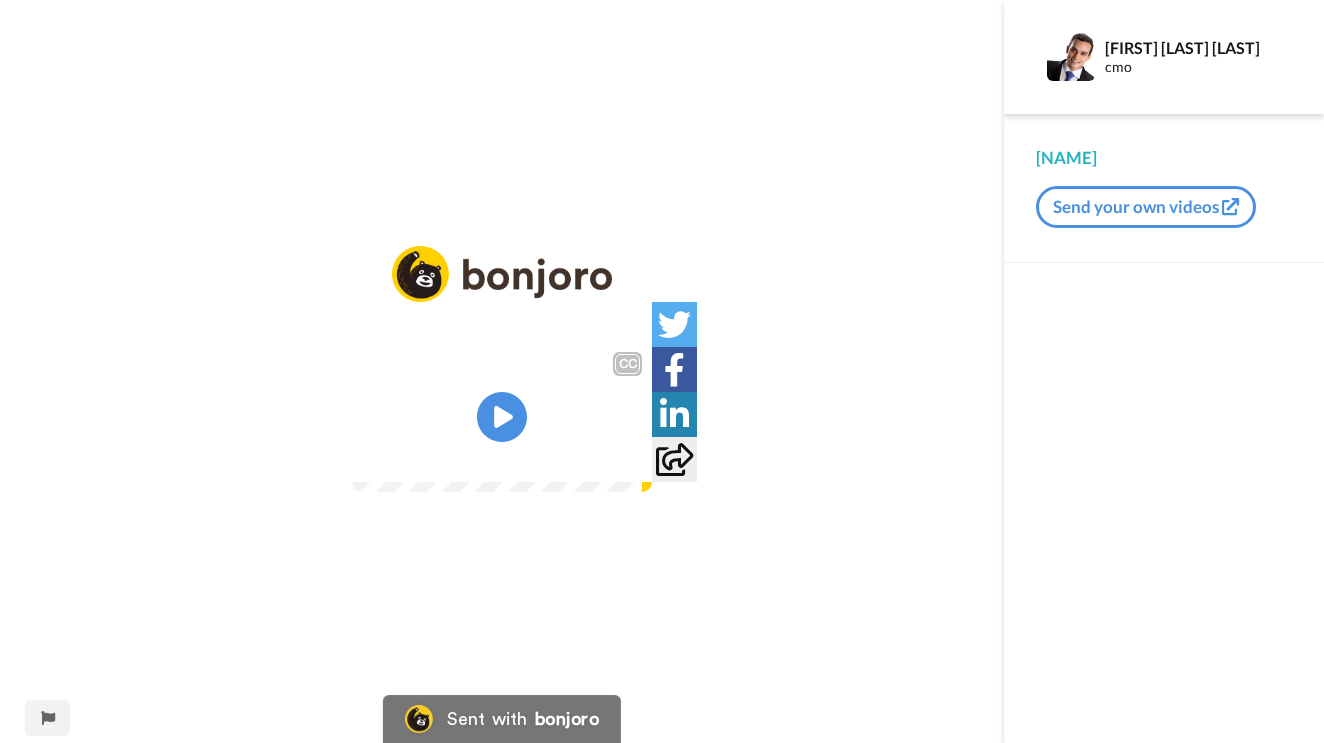 scroll, scrollTop: 0, scrollLeft: 0, axis: both 